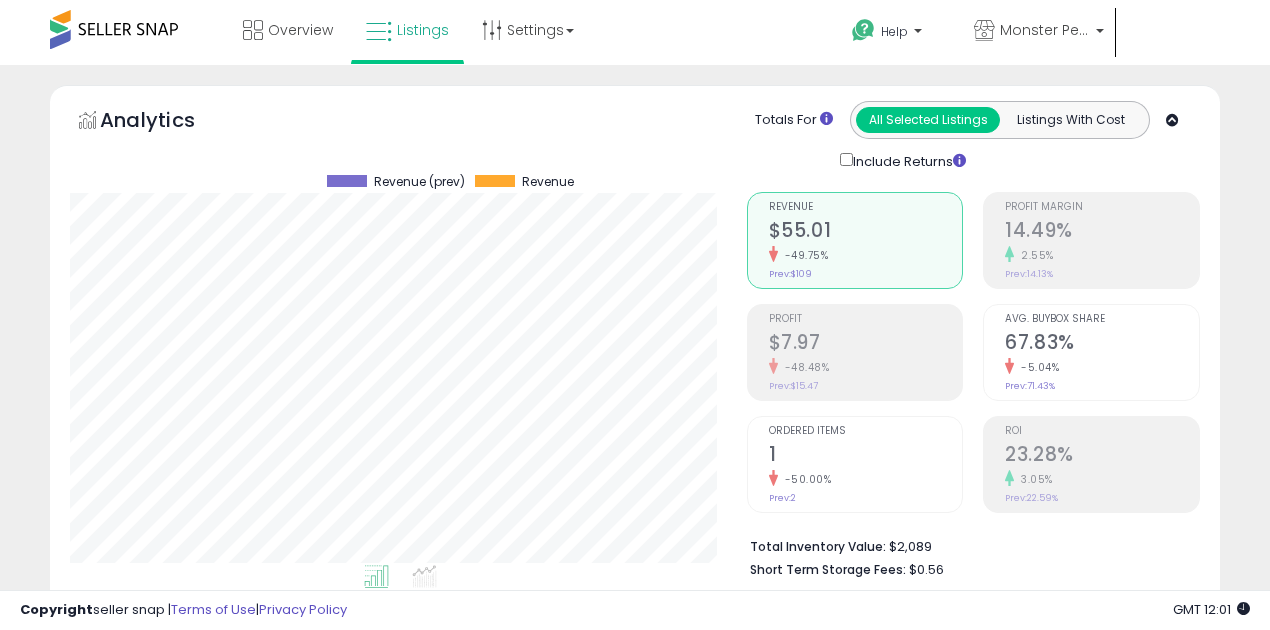 select on "**" 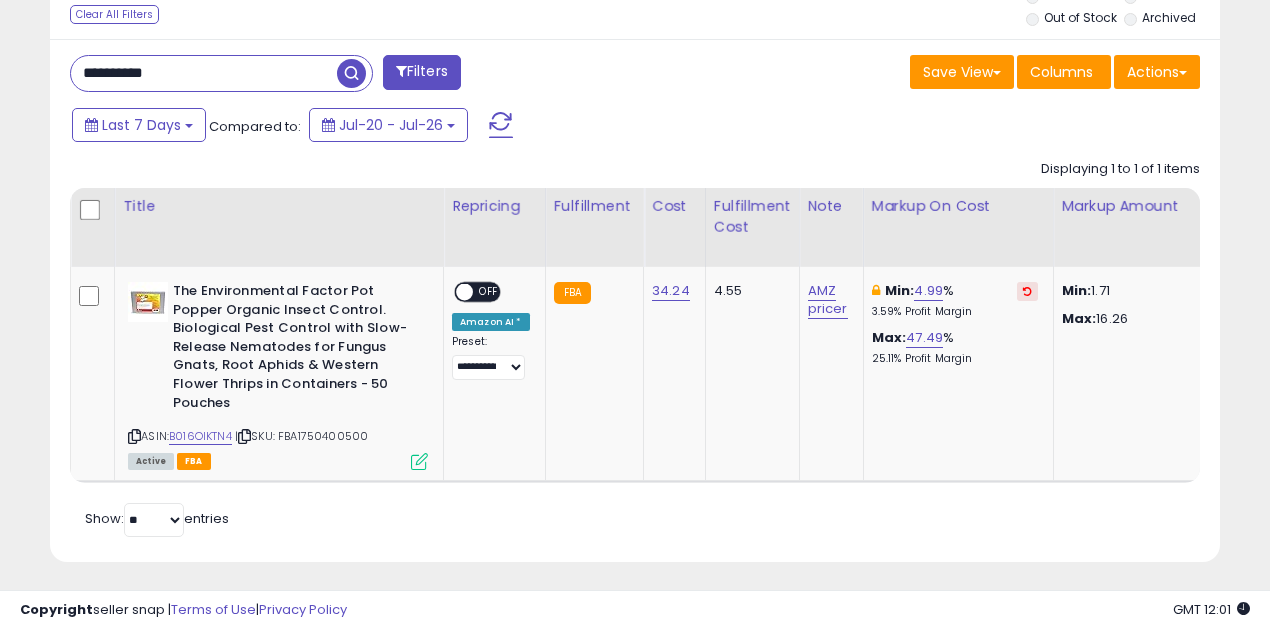 scroll, scrollTop: 999590, scrollLeft: 999323, axis: both 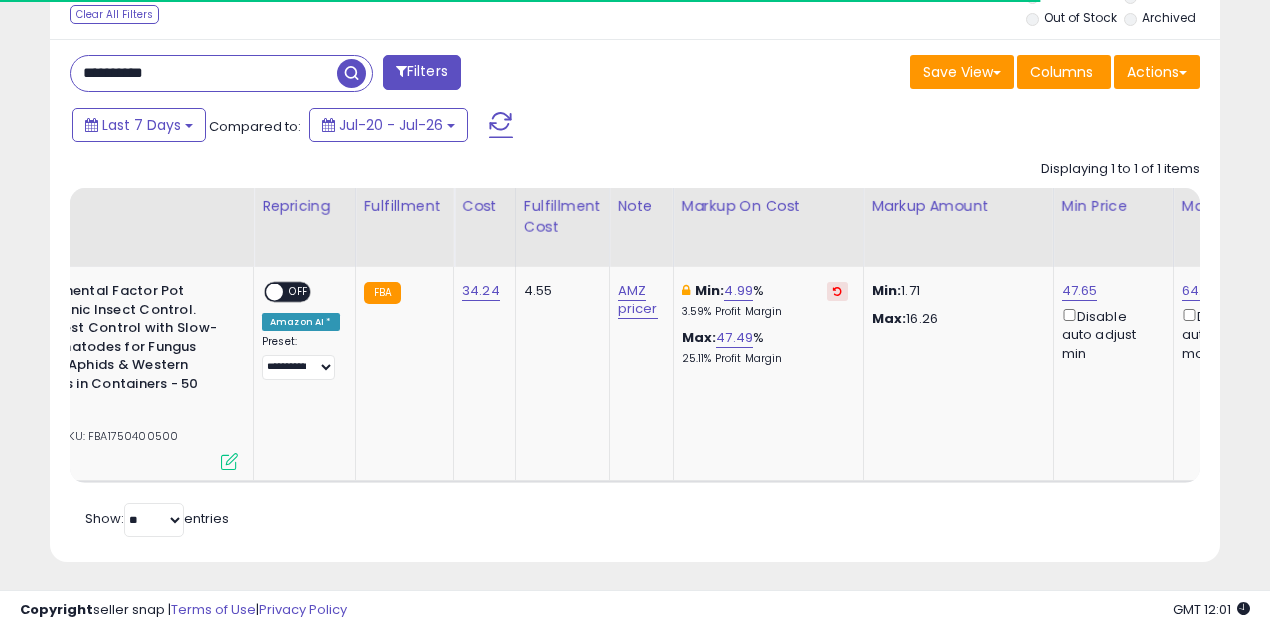click on "**********" at bounding box center [204, 73] 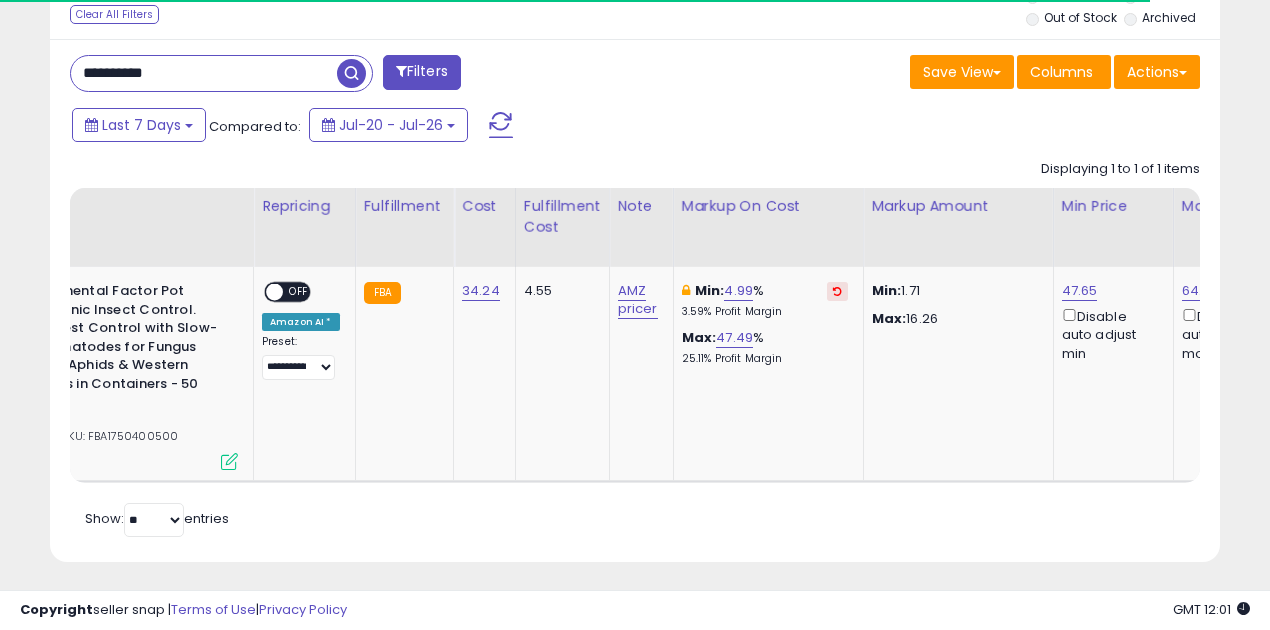paste 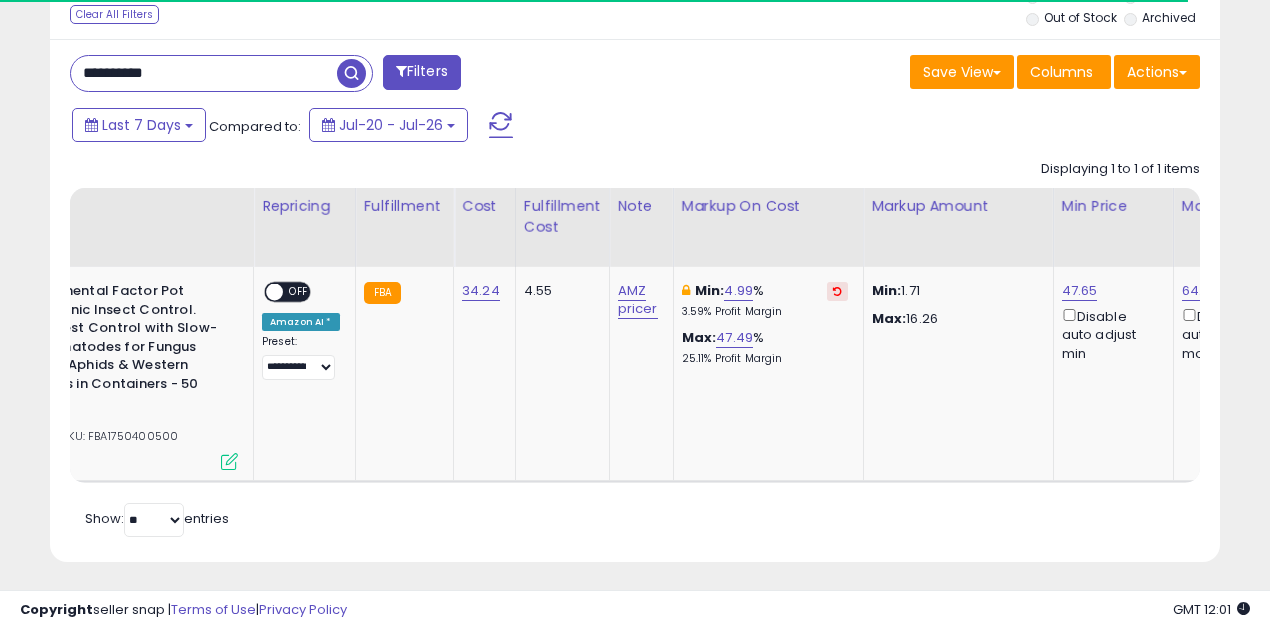 type on "**********" 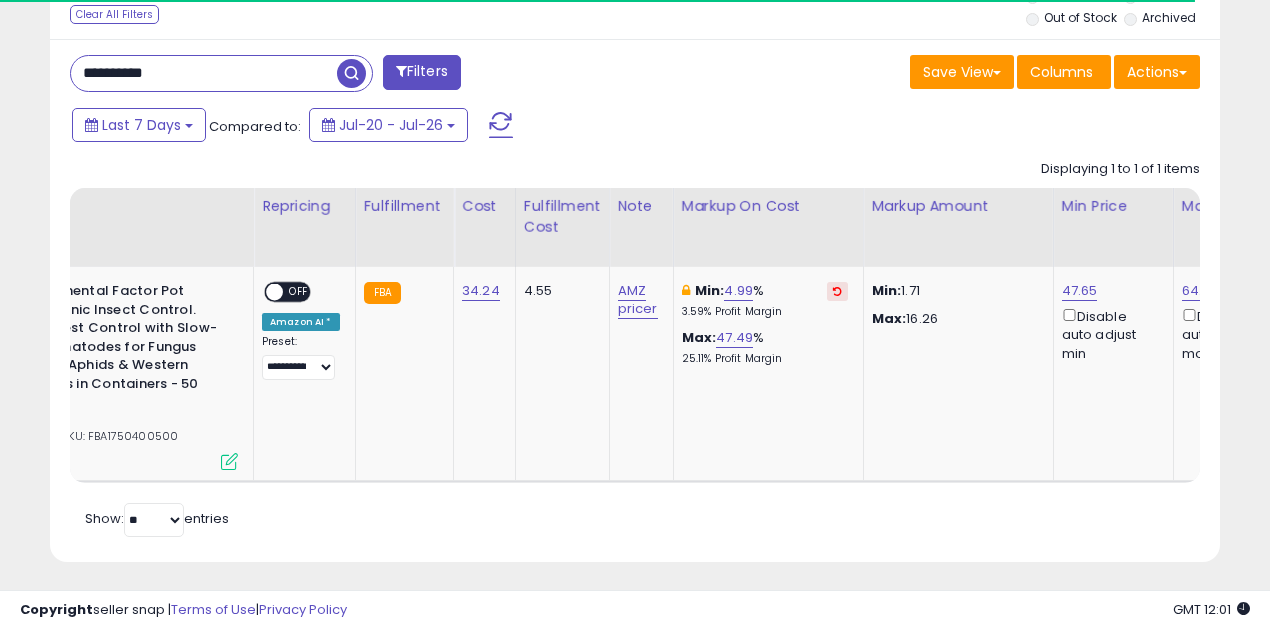 click at bounding box center (351, 73) 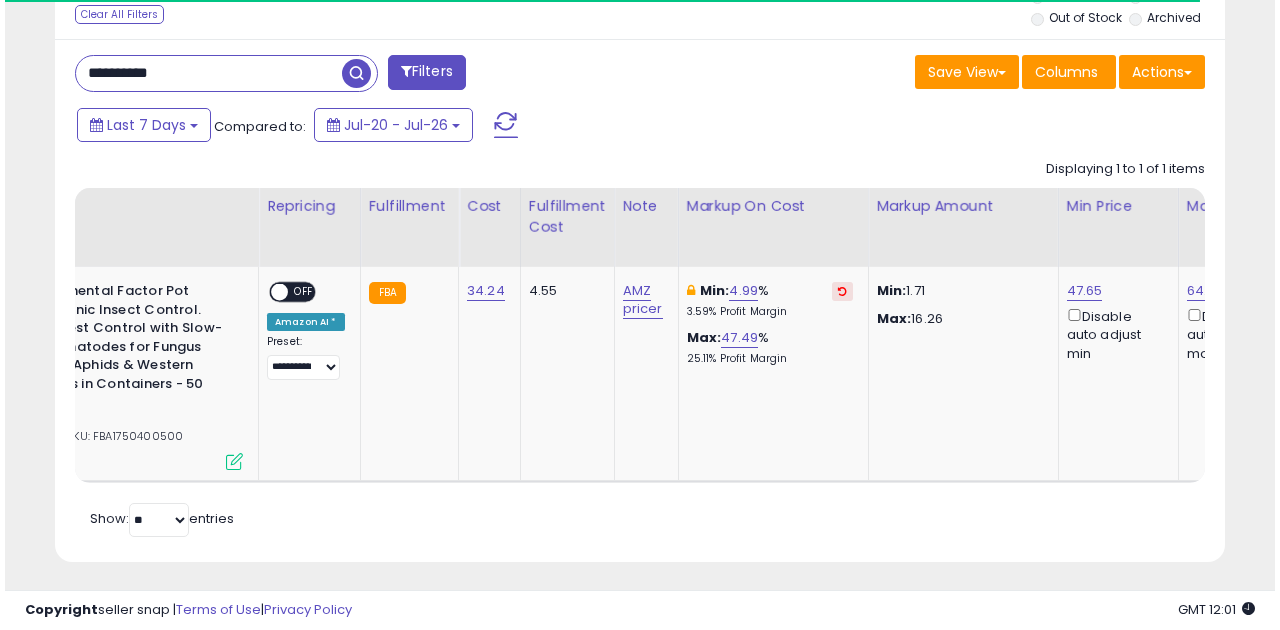 scroll, scrollTop: 583, scrollLeft: 0, axis: vertical 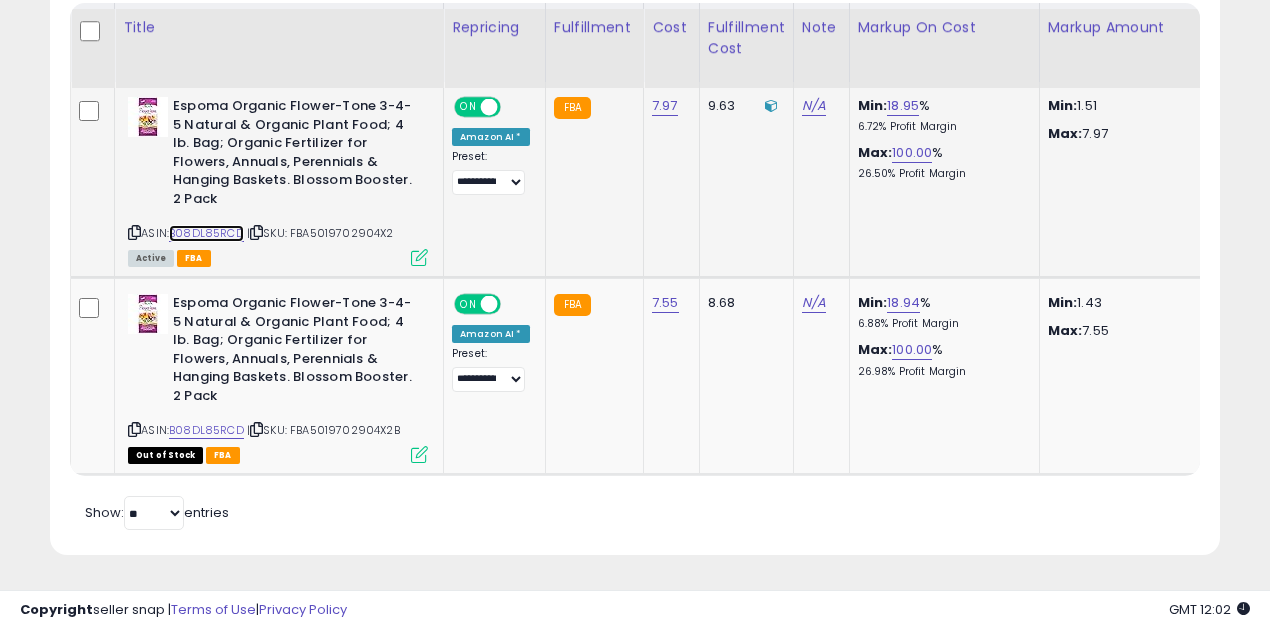 click on "B08DL85RCD" at bounding box center (206, 233) 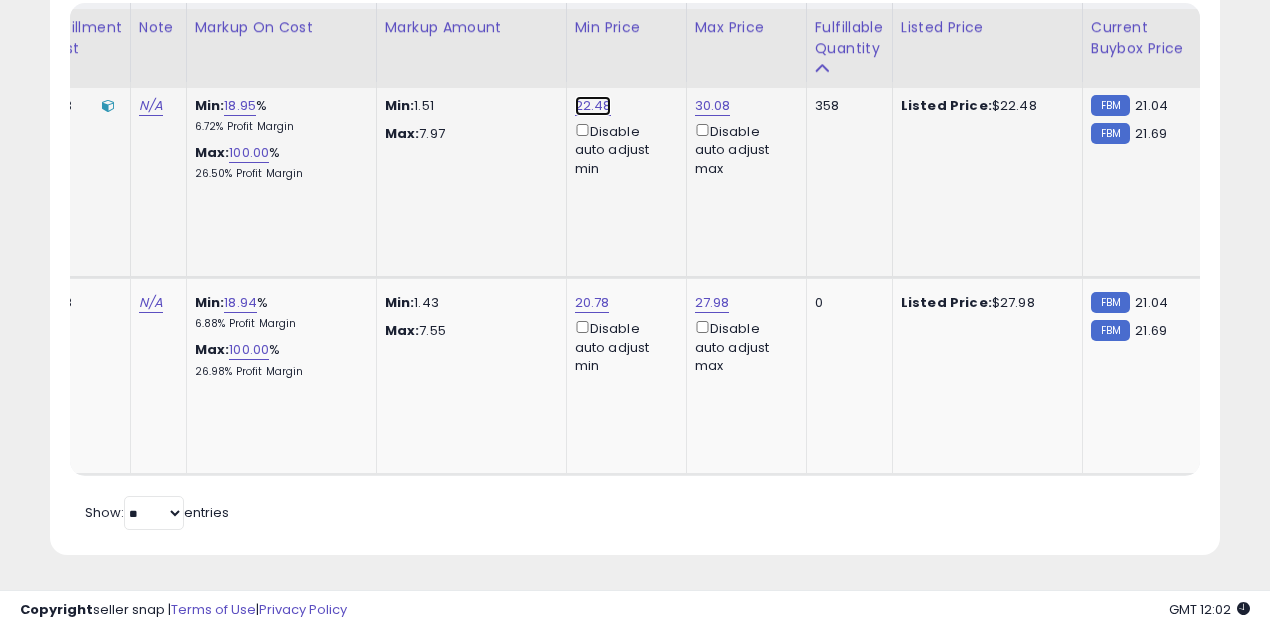 click on "22.48" at bounding box center [593, 106] 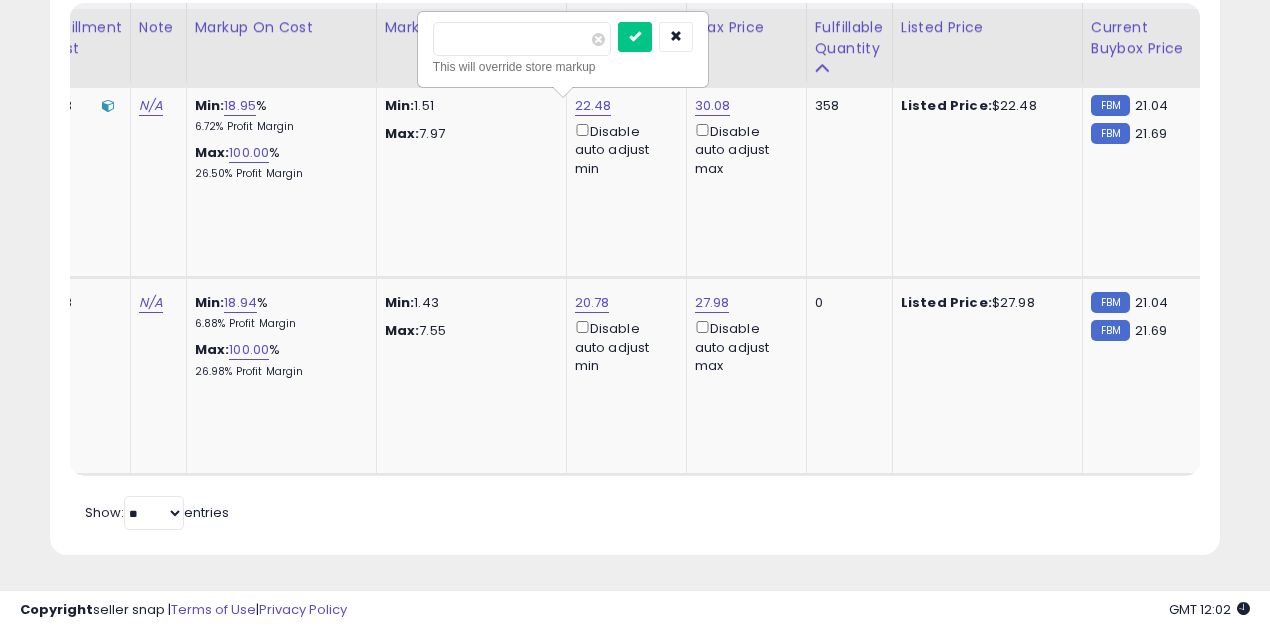 drag, startPoint x: 490, startPoint y: 28, endPoint x: 401, endPoint y: 34, distance: 89.20202 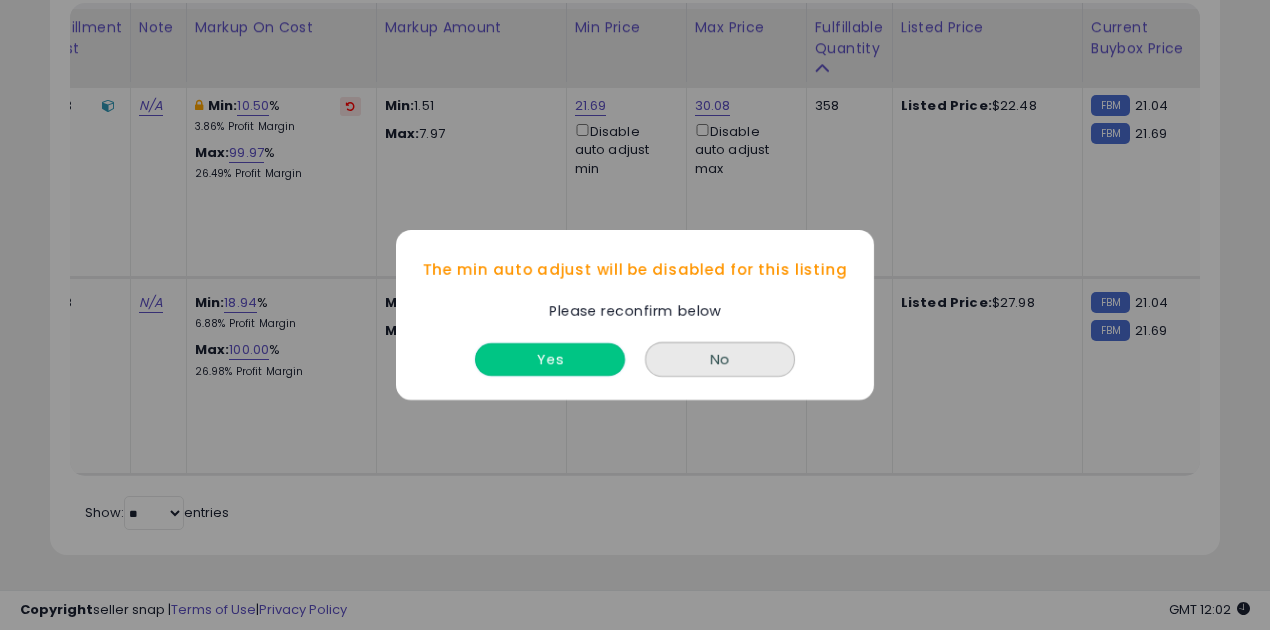 click on "Yes" at bounding box center (550, 359) 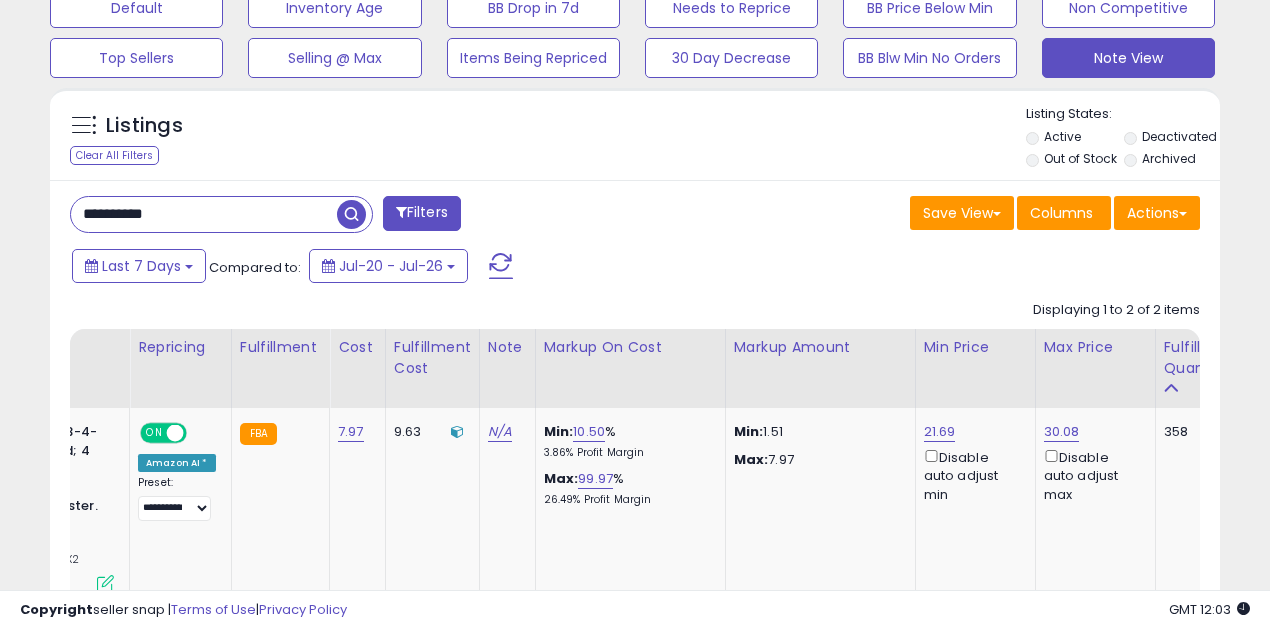 click on "**********" at bounding box center [204, 214] 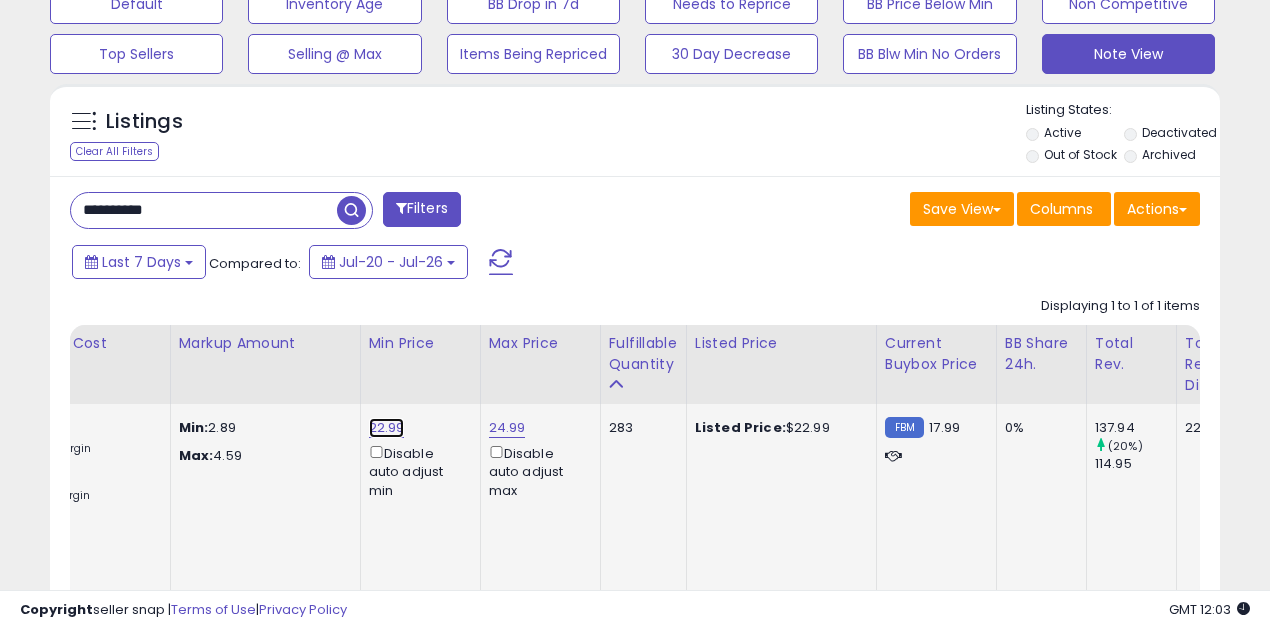 click on "22.99" at bounding box center [387, 428] 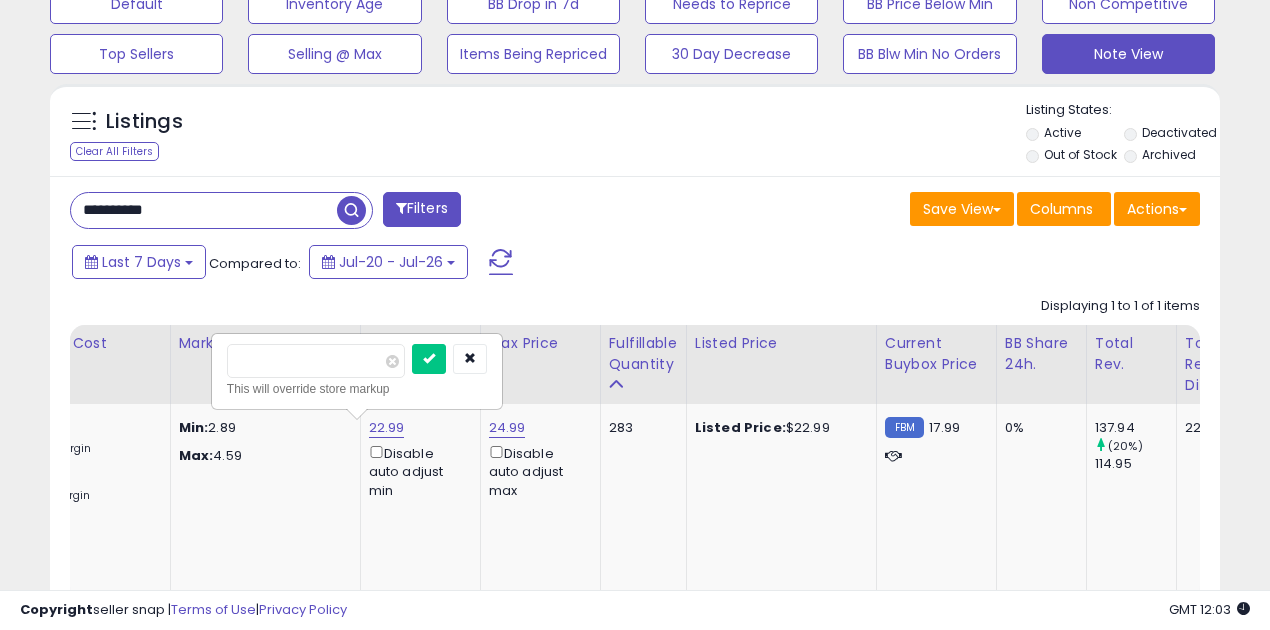 drag, startPoint x: 287, startPoint y: 354, endPoint x: 173, endPoint y: 352, distance: 114.01754 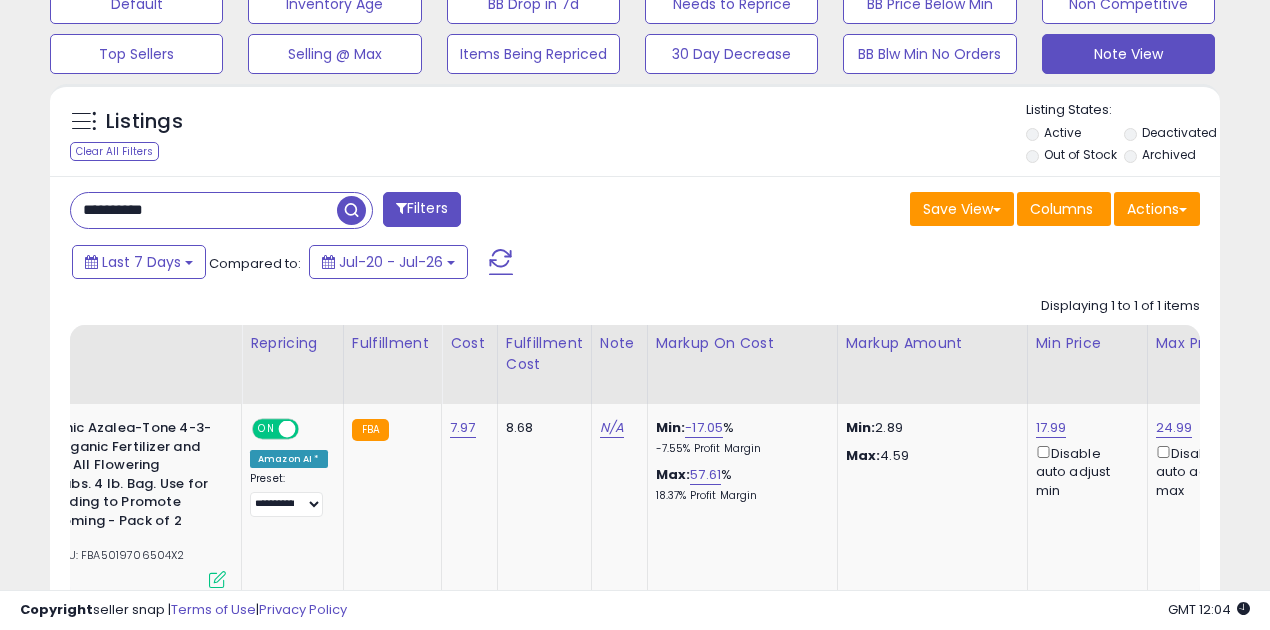 click on "**********" at bounding box center (204, 210) 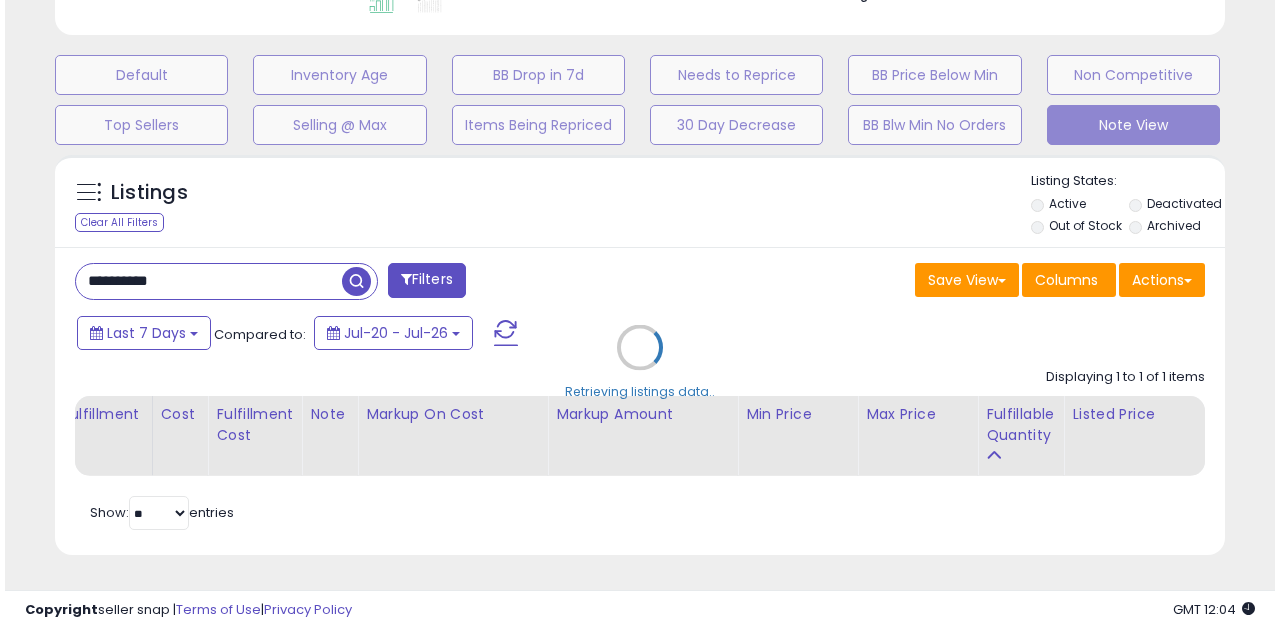 scroll, scrollTop: 583, scrollLeft: 0, axis: vertical 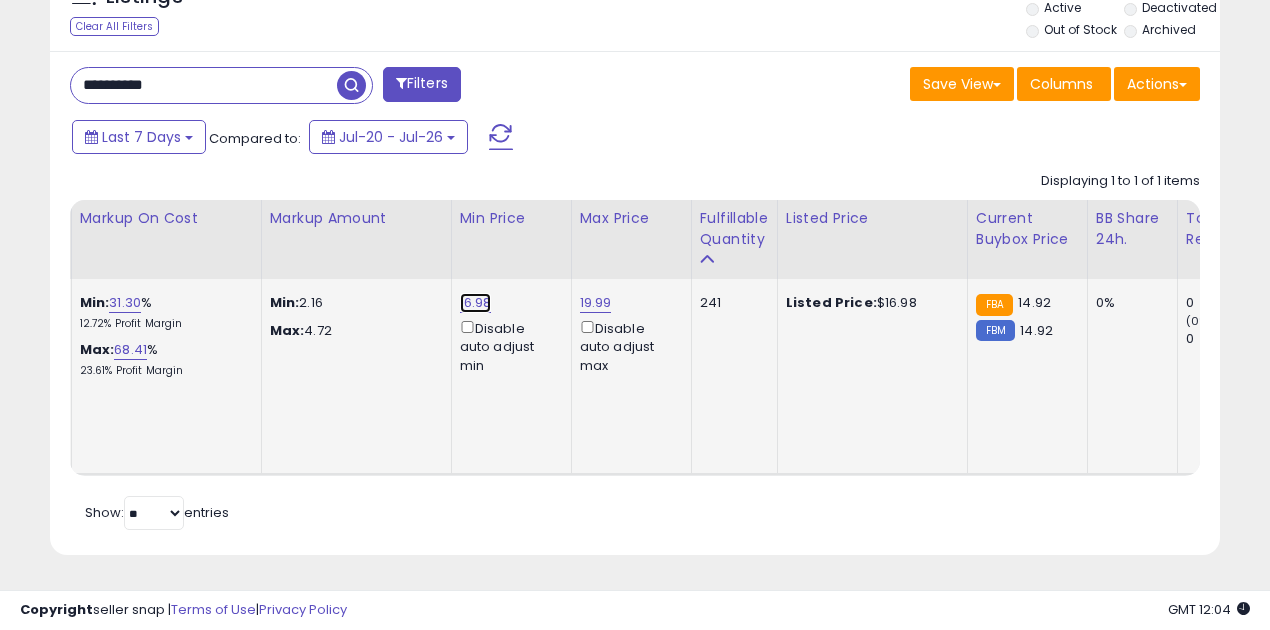 click on "16.98" at bounding box center (476, 303) 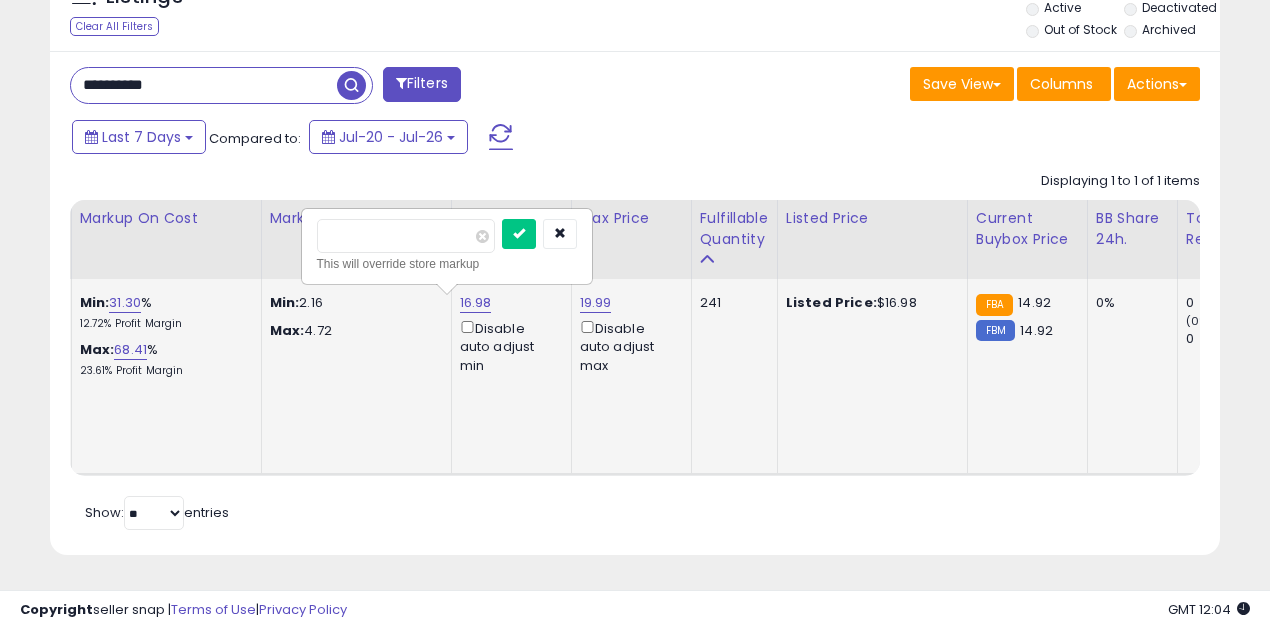 drag, startPoint x: 373, startPoint y: 222, endPoint x: 311, endPoint y: 227, distance: 62.201286 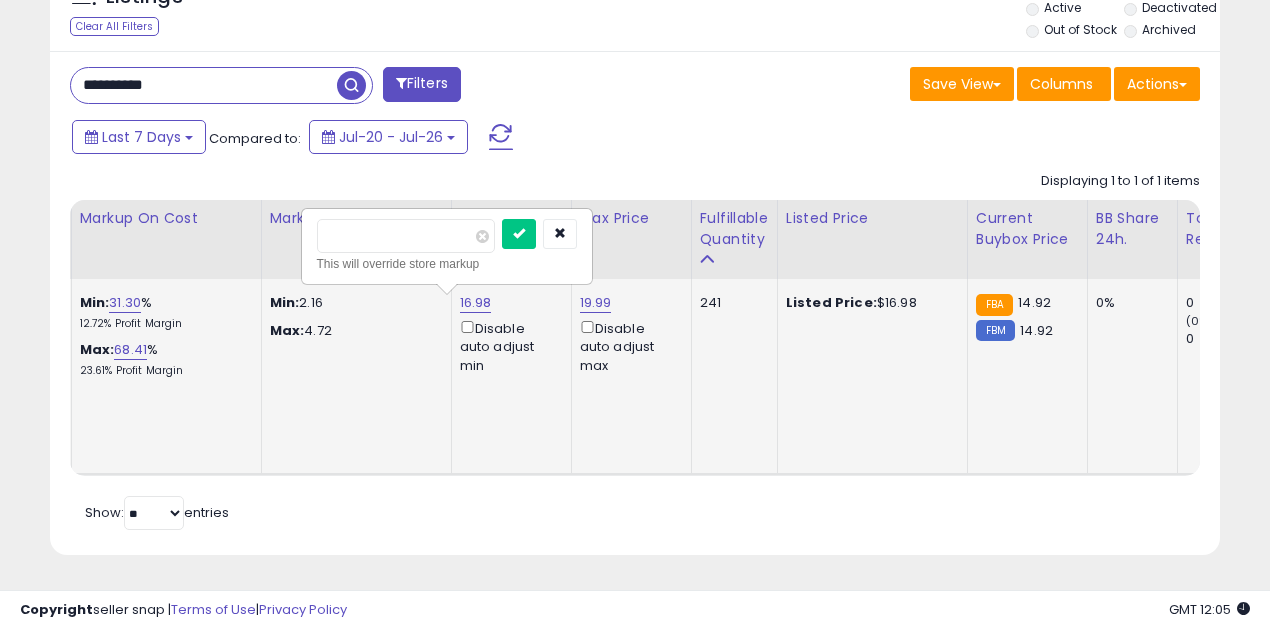 type on "*****" 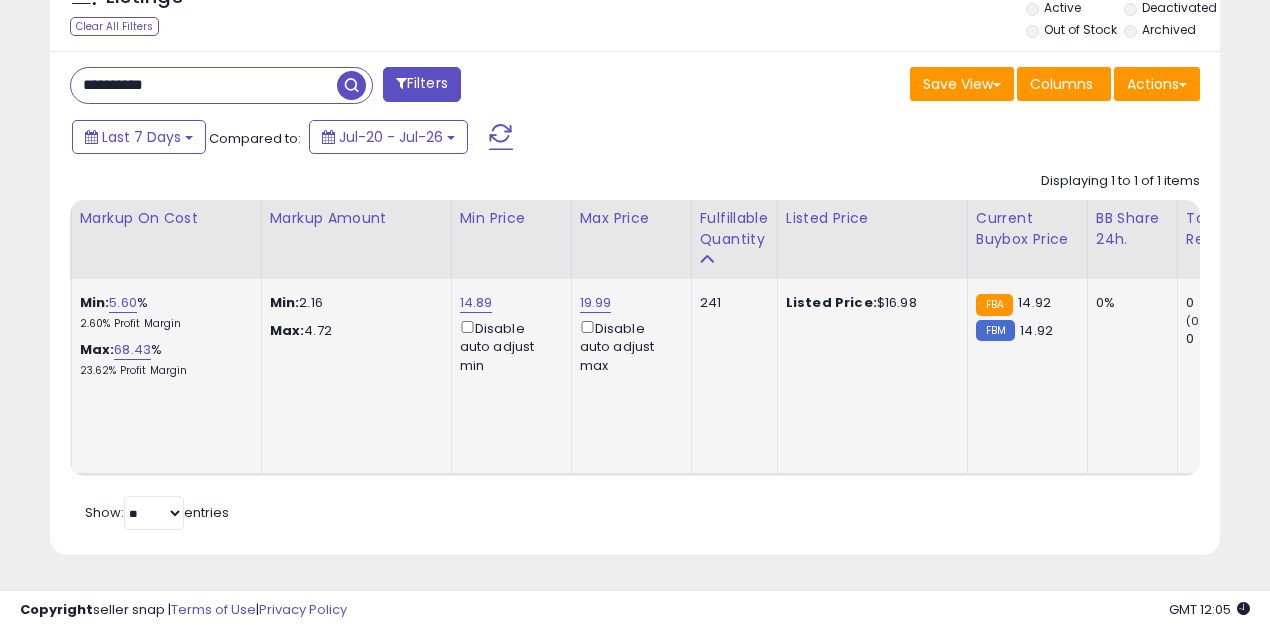 click on "**********" at bounding box center [204, 85] 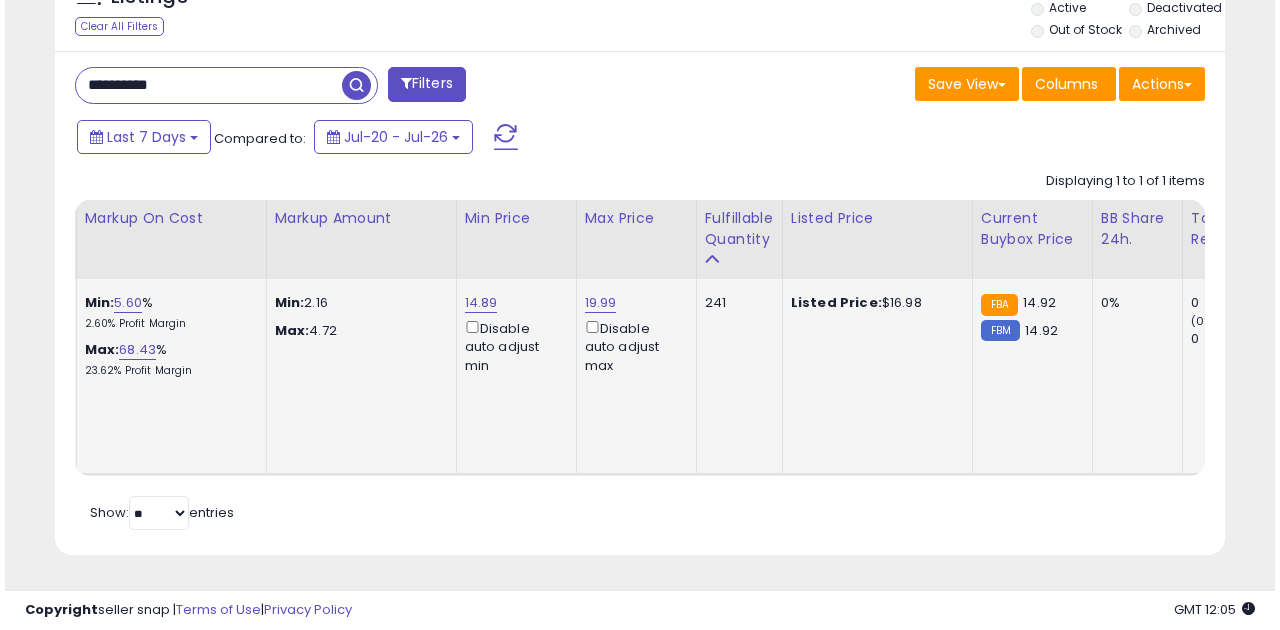 scroll, scrollTop: 583, scrollLeft: 0, axis: vertical 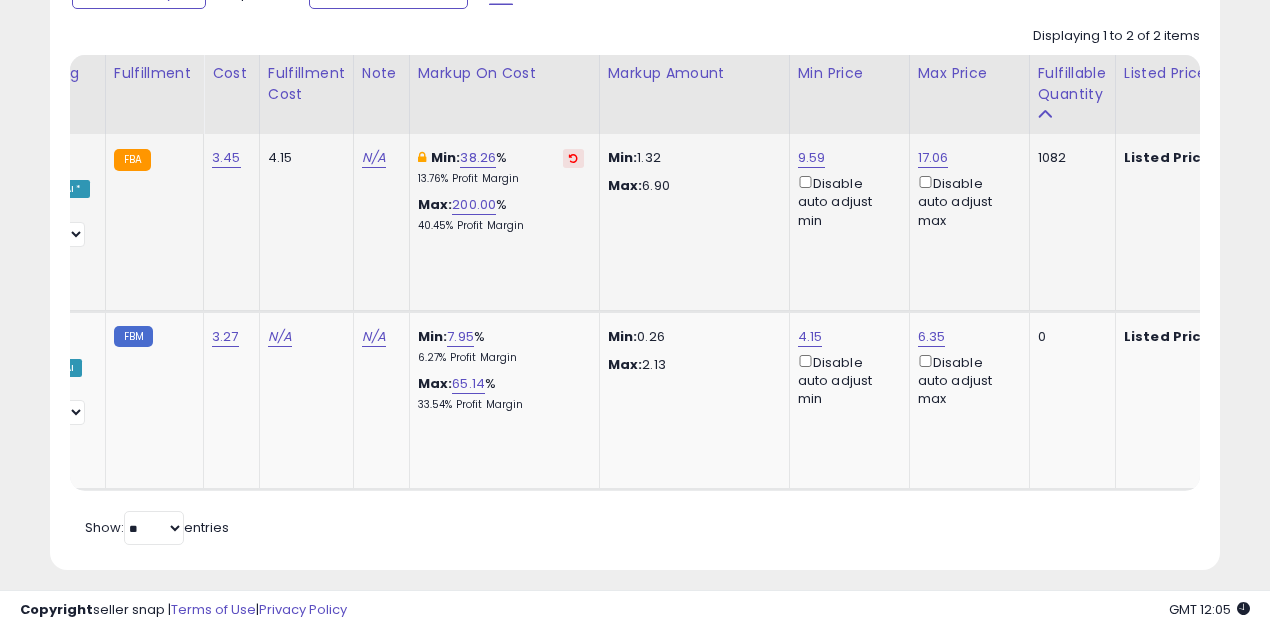 click at bounding box center (573, 158) 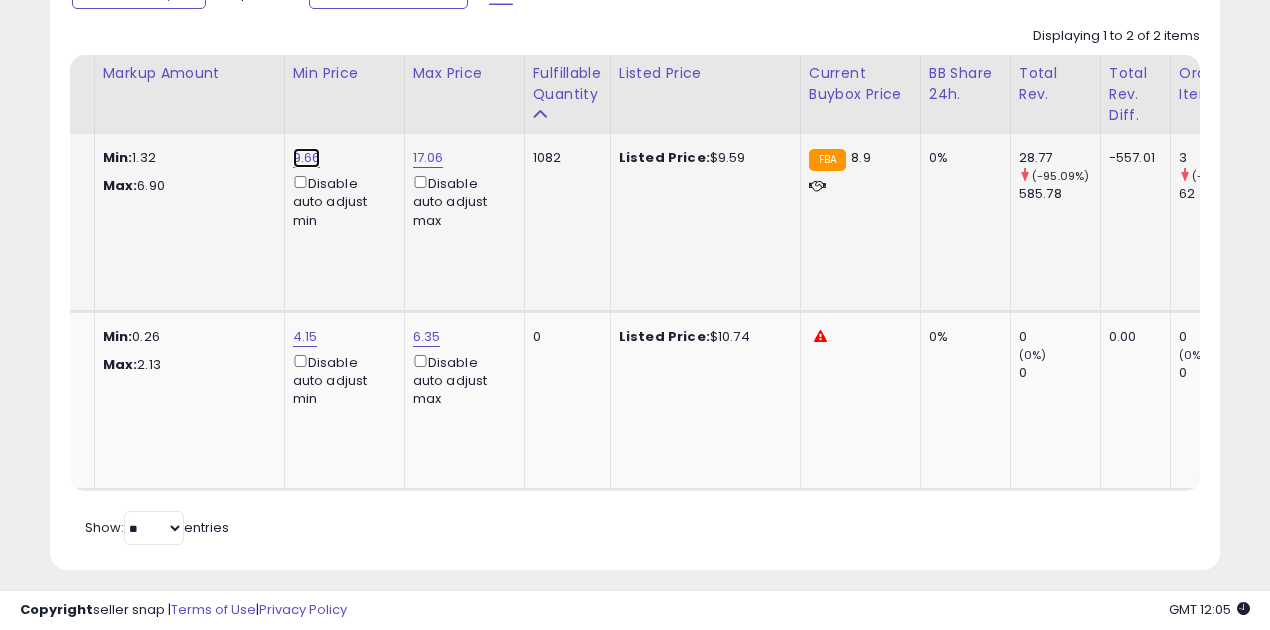click on "9.66" at bounding box center [307, 158] 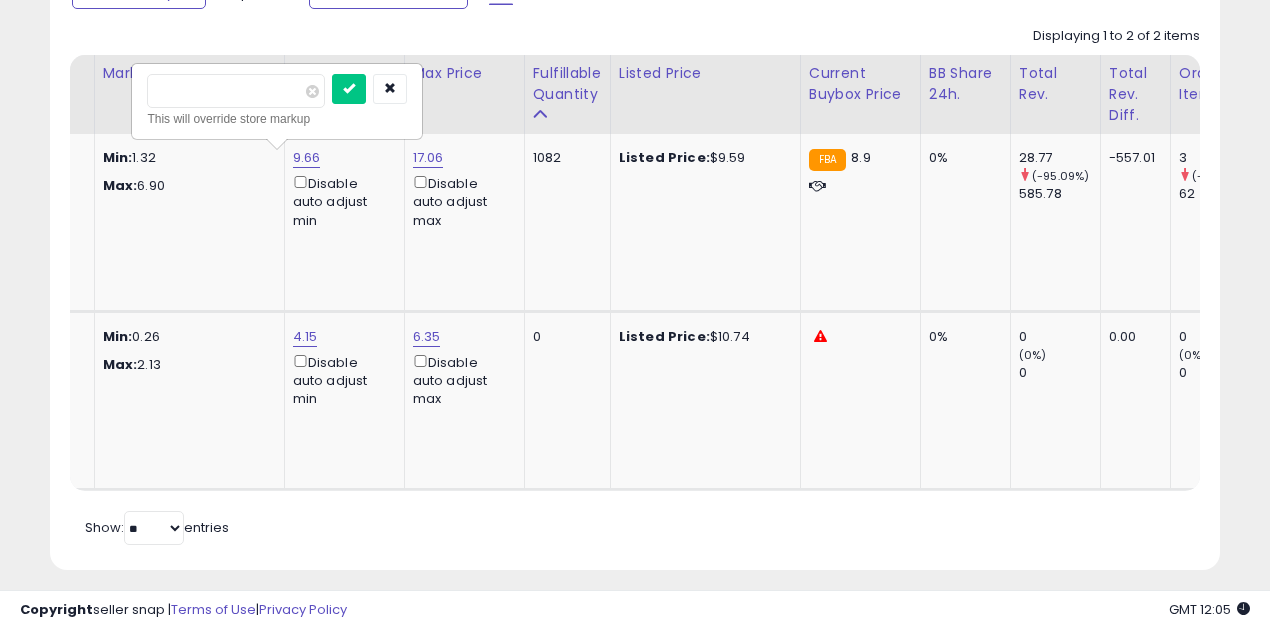 drag, startPoint x: 210, startPoint y: 87, endPoint x: 105, endPoint y: 86, distance: 105.00476 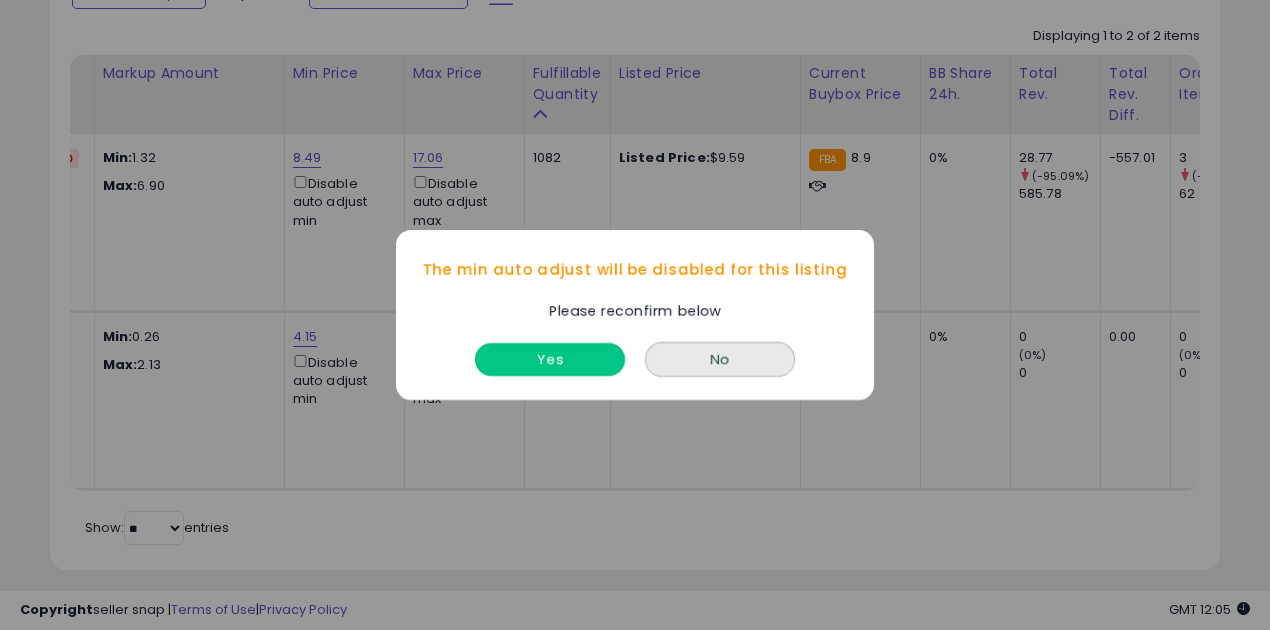 click on "Yes" at bounding box center [550, 359] 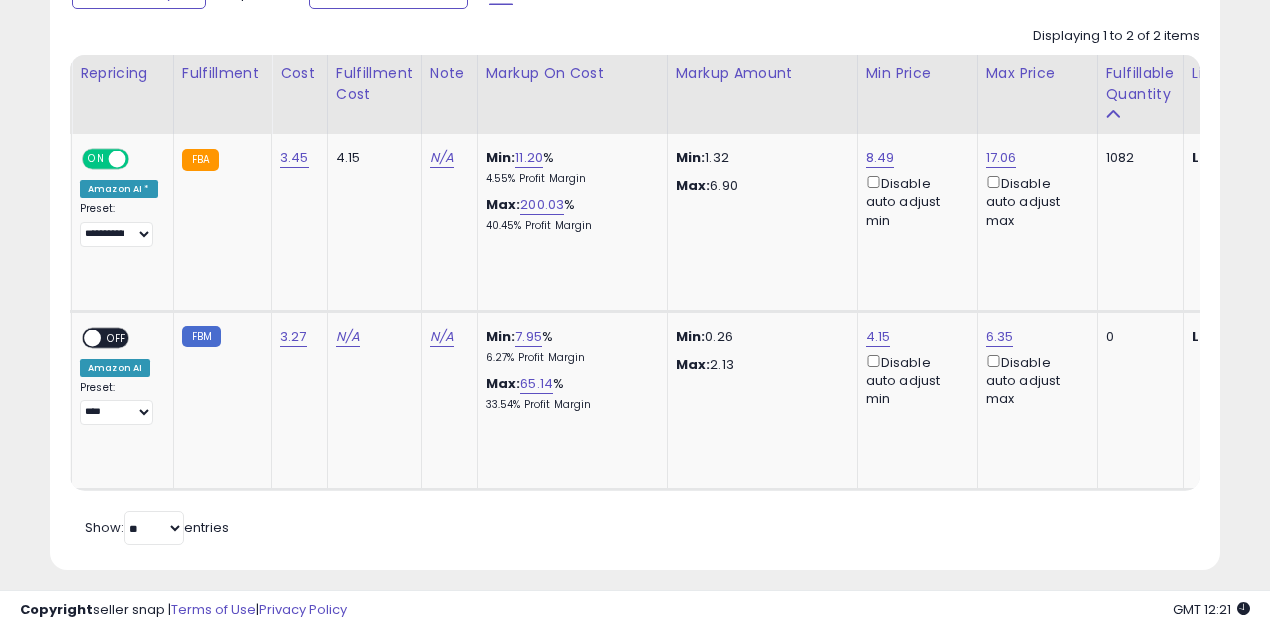 scroll, scrollTop: 0, scrollLeft: 454, axis: horizontal 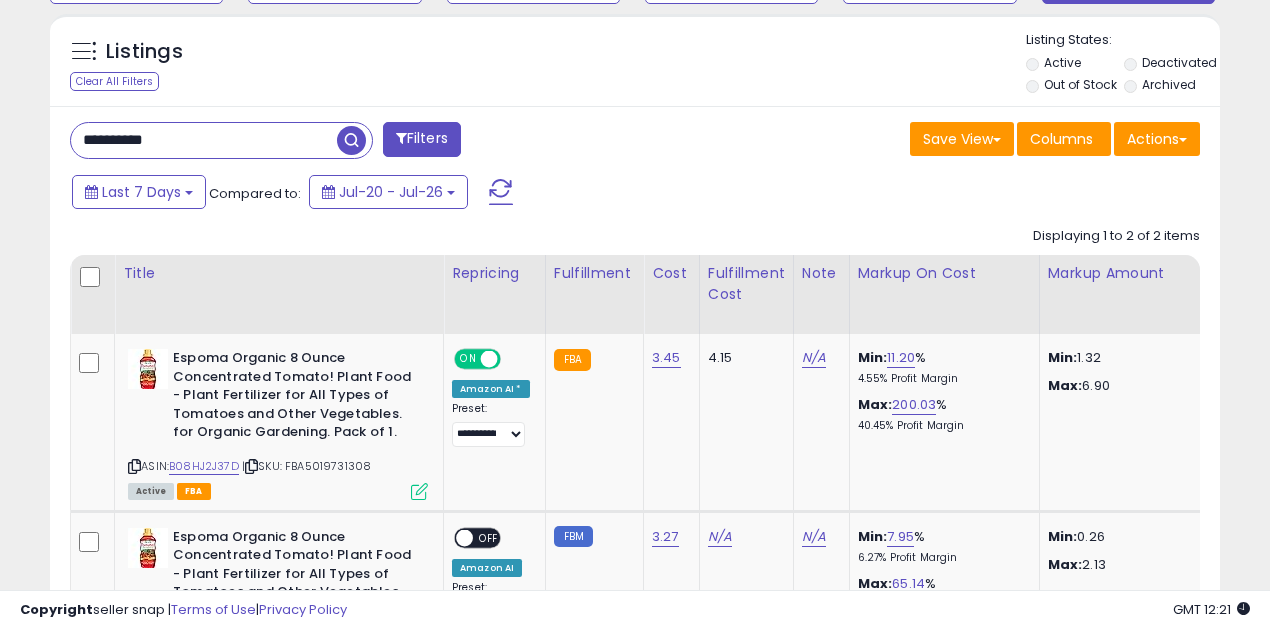 click at bounding box center (351, 140) 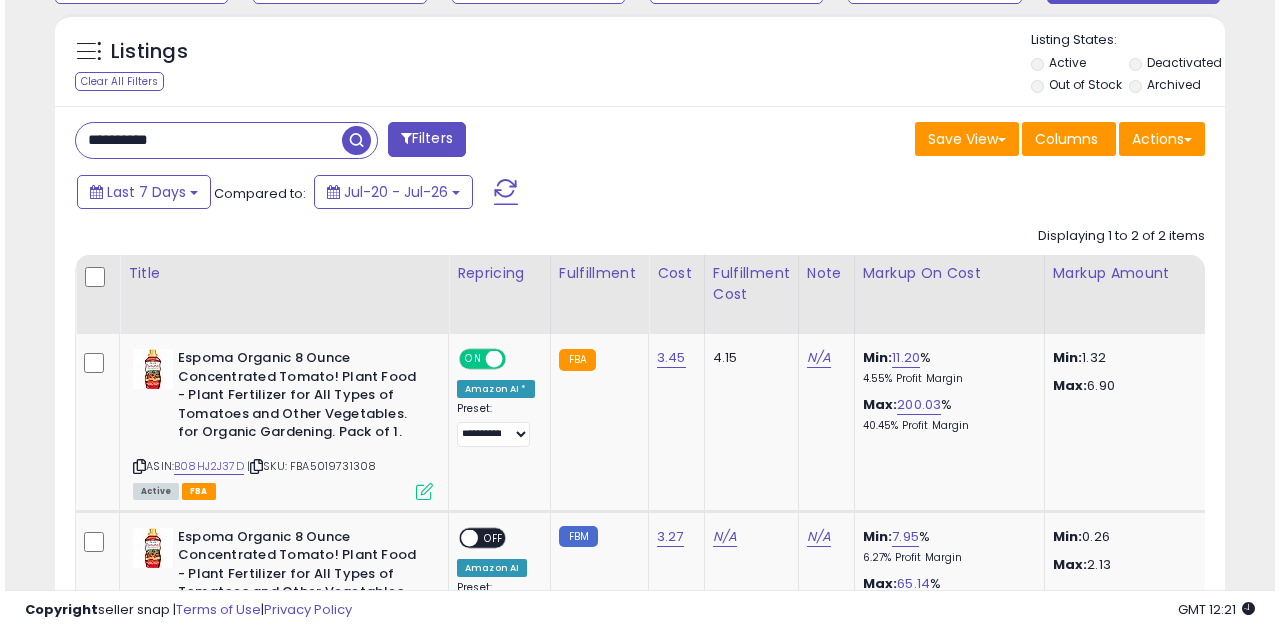 scroll, scrollTop: 583, scrollLeft: 0, axis: vertical 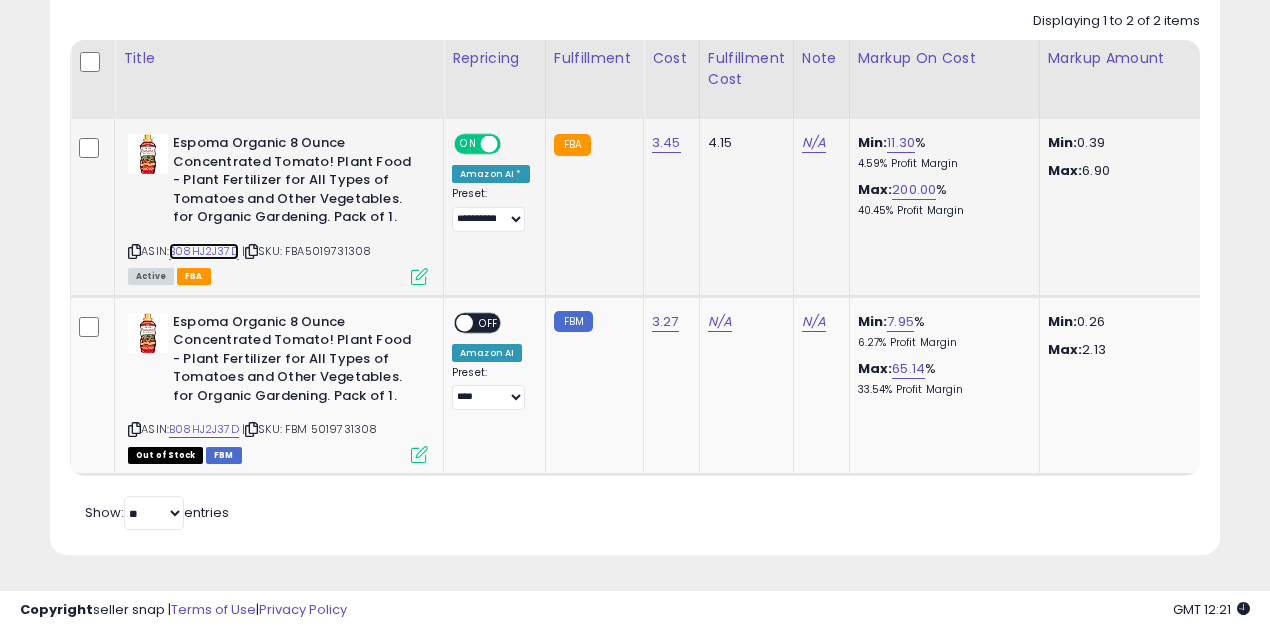 click on "B08HJ2J37D" at bounding box center (204, 251) 